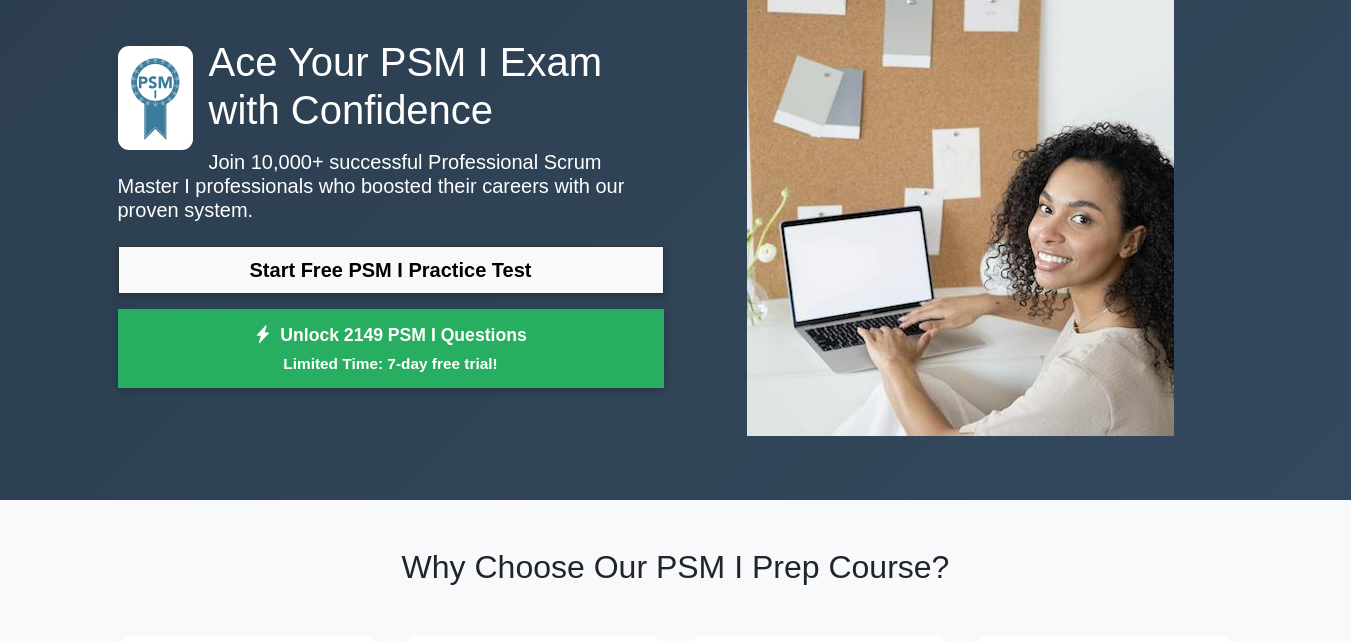 scroll, scrollTop: 129, scrollLeft: 0, axis: vertical 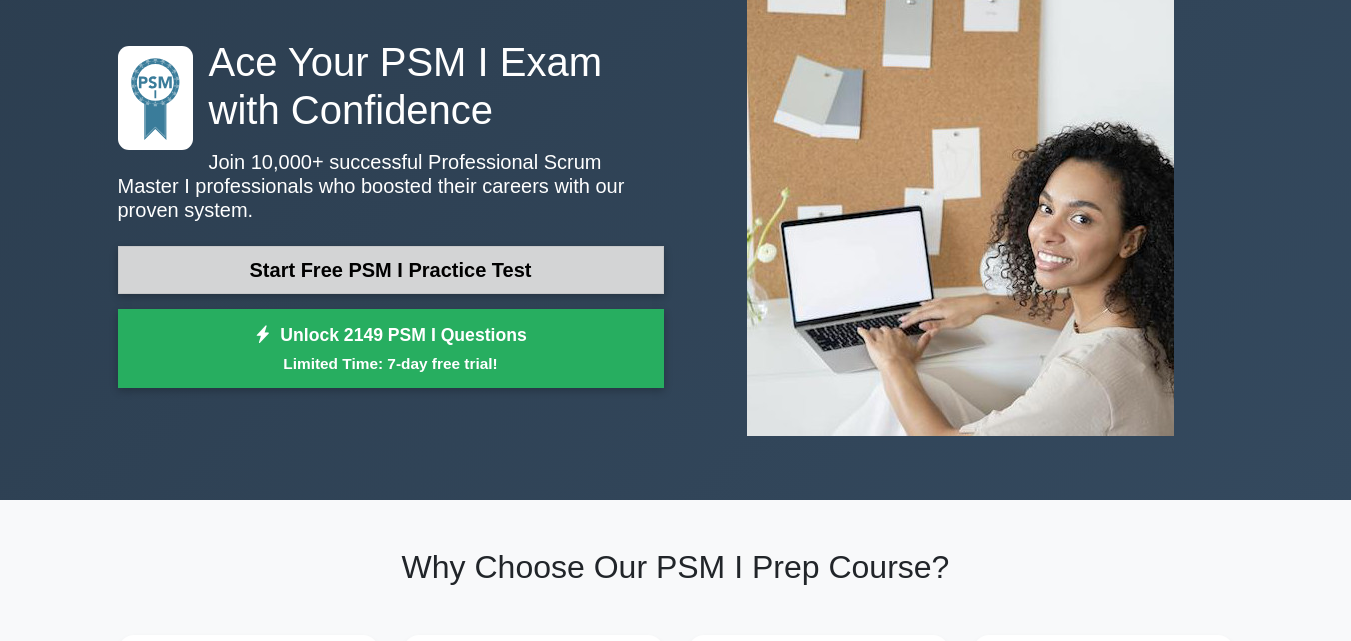 click on "Start Free PSM I Practice Test" at bounding box center [391, 270] 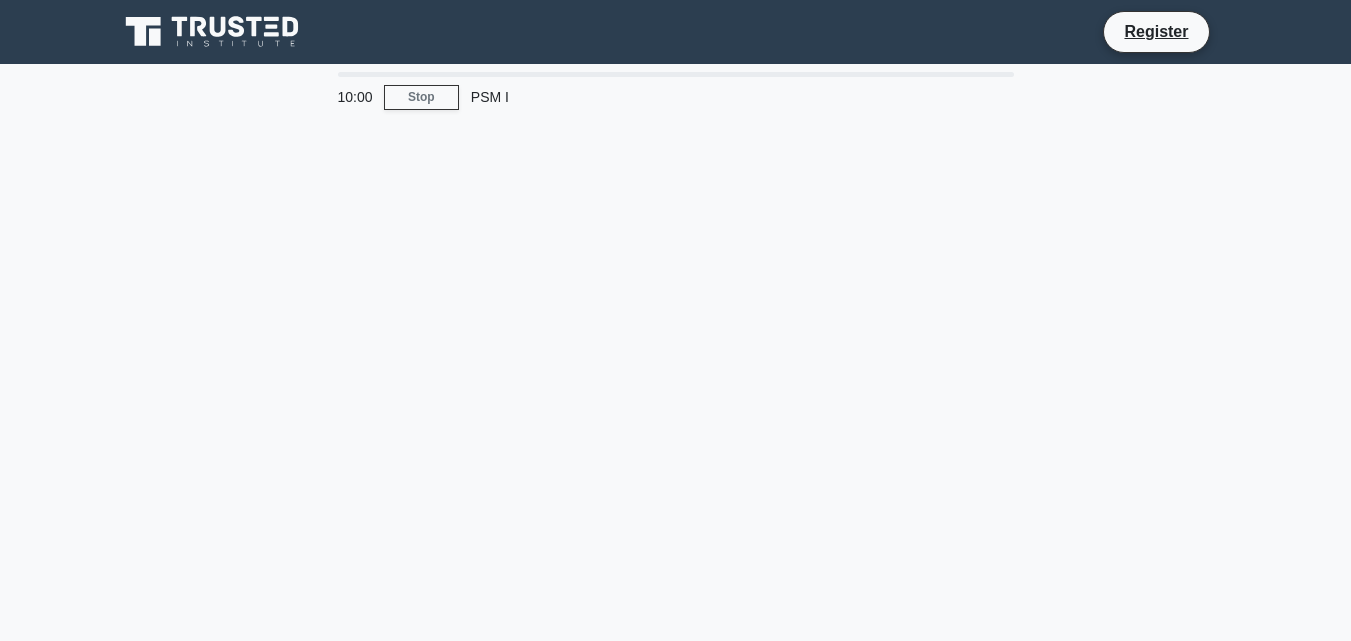 scroll, scrollTop: 0, scrollLeft: 0, axis: both 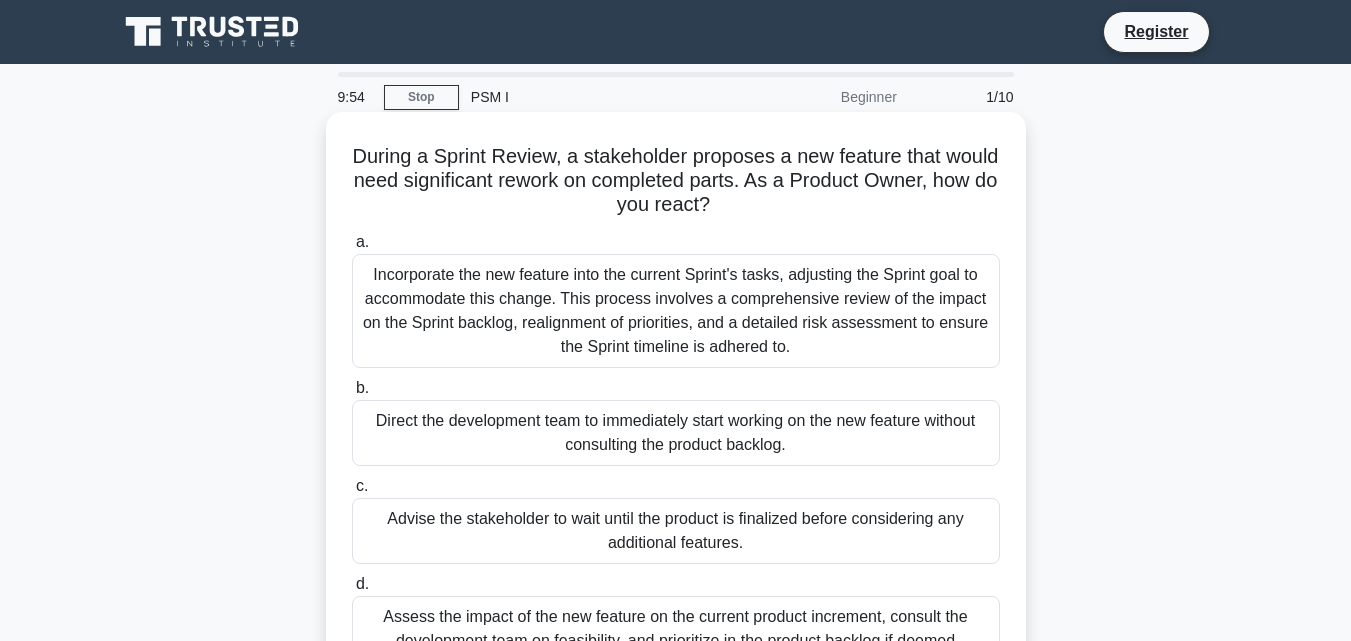 drag, startPoint x: 508, startPoint y: 180, endPoint x: 784, endPoint y: 195, distance: 276.40732 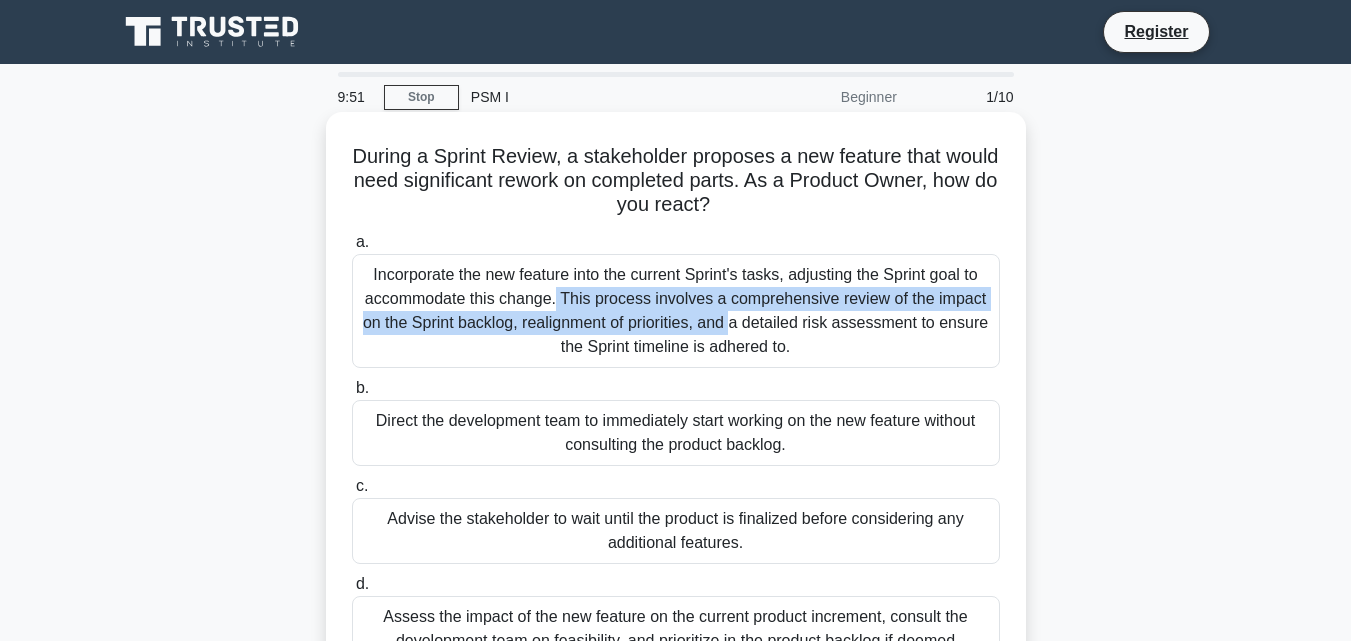 drag, startPoint x: 576, startPoint y: 291, endPoint x: 390, endPoint y: 272, distance: 186.96791 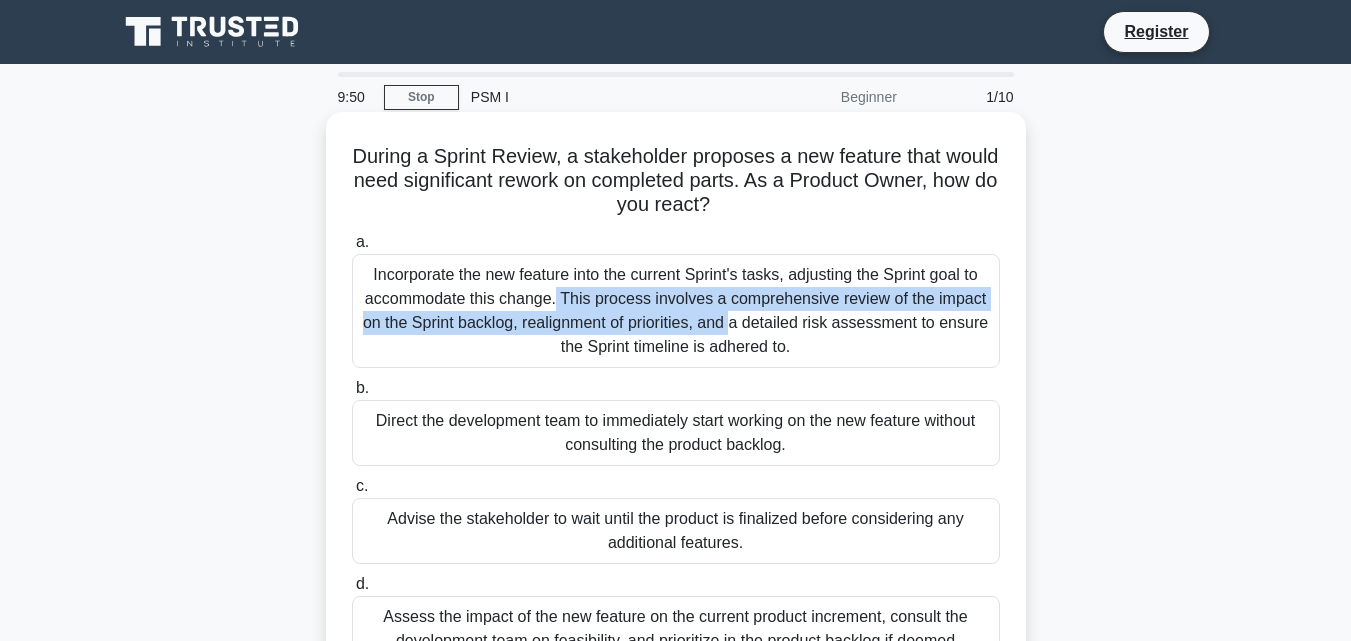 click on "Incorporate the new feature into the current Sprint's tasks, adjusting the Sprint goal to accommodate this change. This process involves a comprehensive review of the impact on the Sprint backlog, realignment of priorities, and a detailed risk assessment to ensure the Sprint timeline is adhered to." at bounding box center [676, 311] 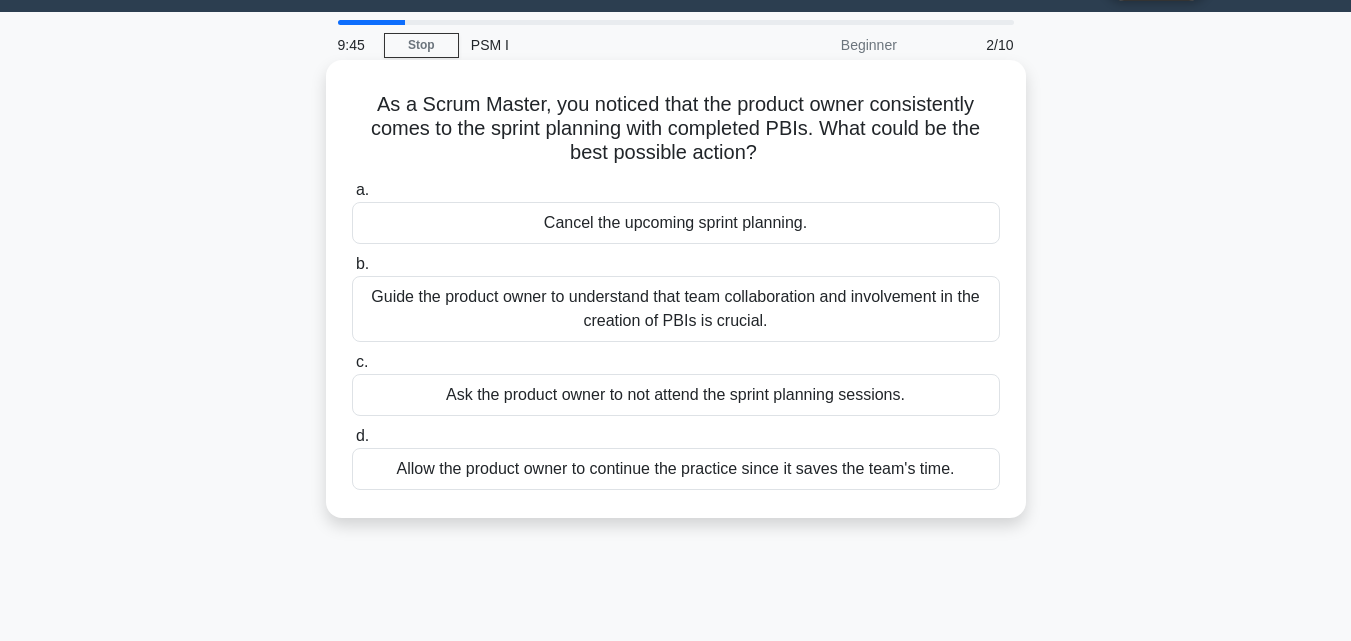 scroll, scrollTop: 0, scrollLeft: 0, axis: both 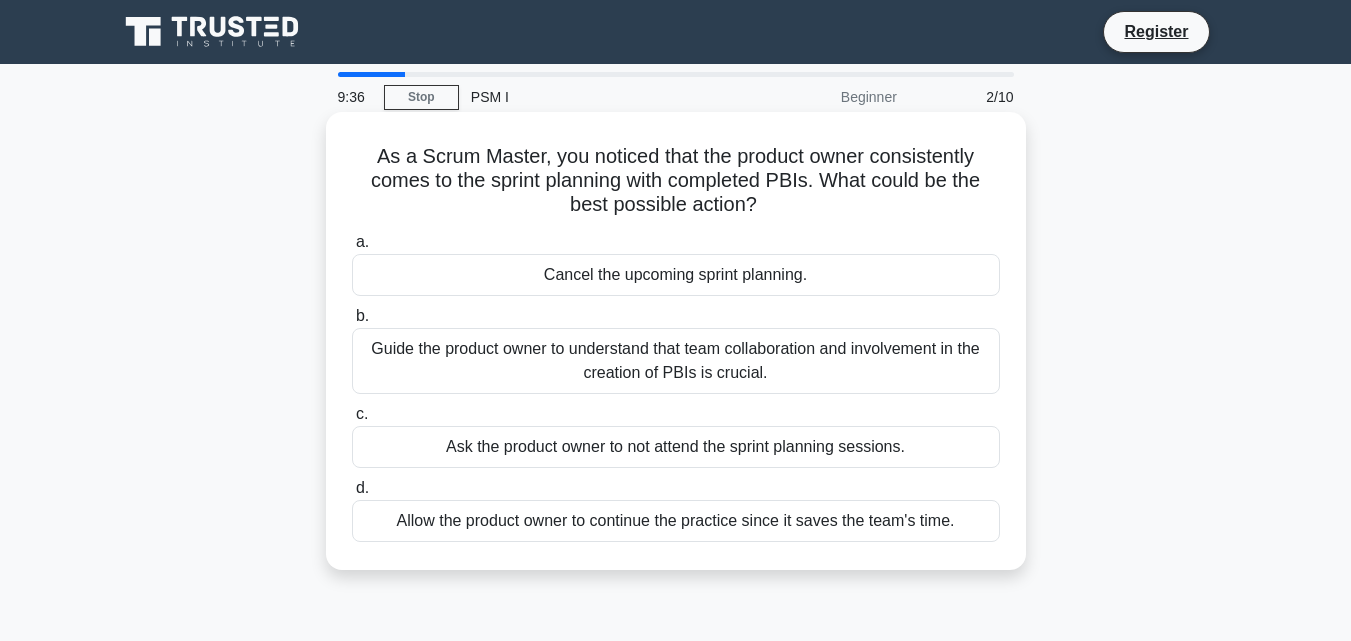 click on "As a Scrum Master, you noticed that the product owner consistently comes to the sprint planning with completed PBIs. What could be the best possible action?
.spinner_0XTQ{transform-origin:center;animation:spinner_y6GP .75s linear infinite}@keyframes spinner_y6GP{100%{transform:rotate(360deg)}}" at bounding box center [676, 181] 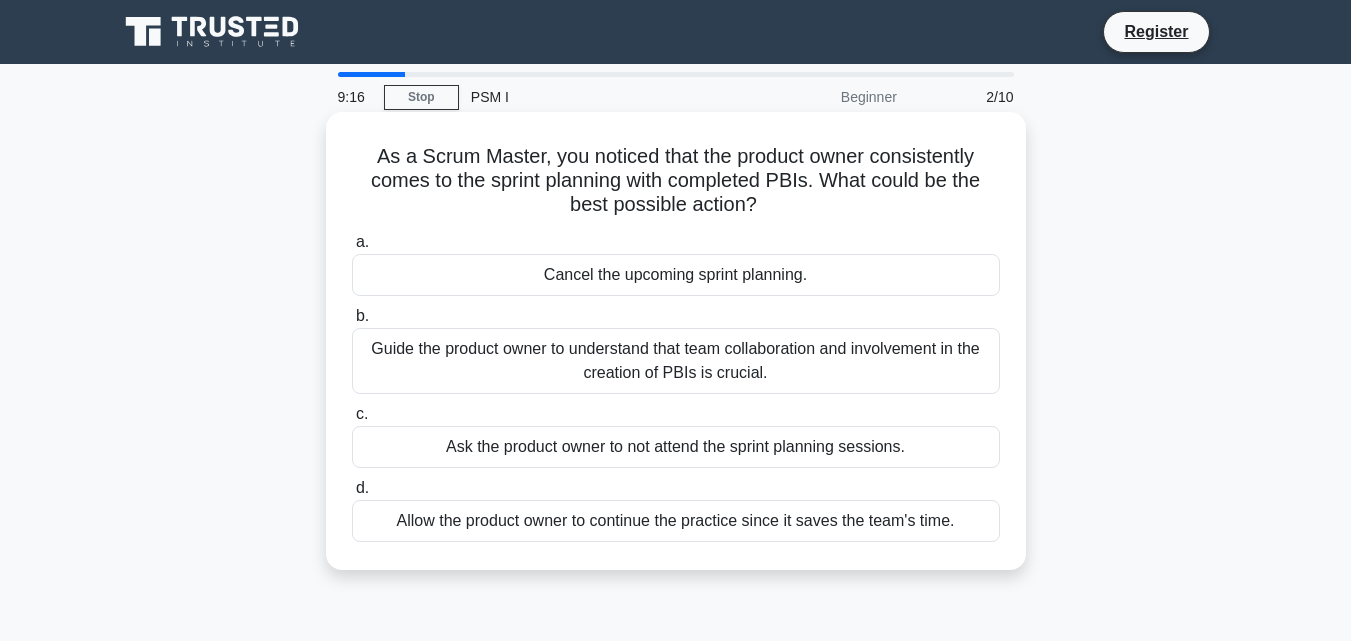 click on "Allow the product owner to continue the practice since it saves the team's time." at bounding box center (676, 521) 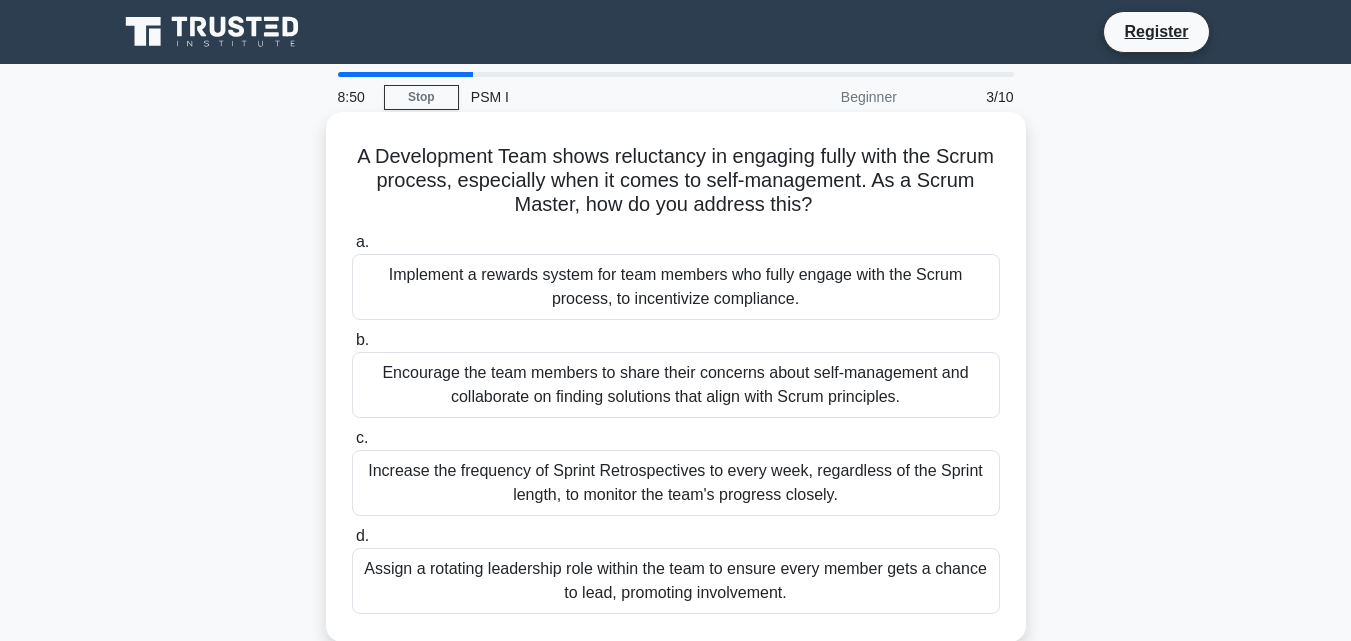 click on "Encourage the team members to share their concerns about self-management and collaborate on finding solutions that align with Scrum principles." at bounding box center (676, 385) 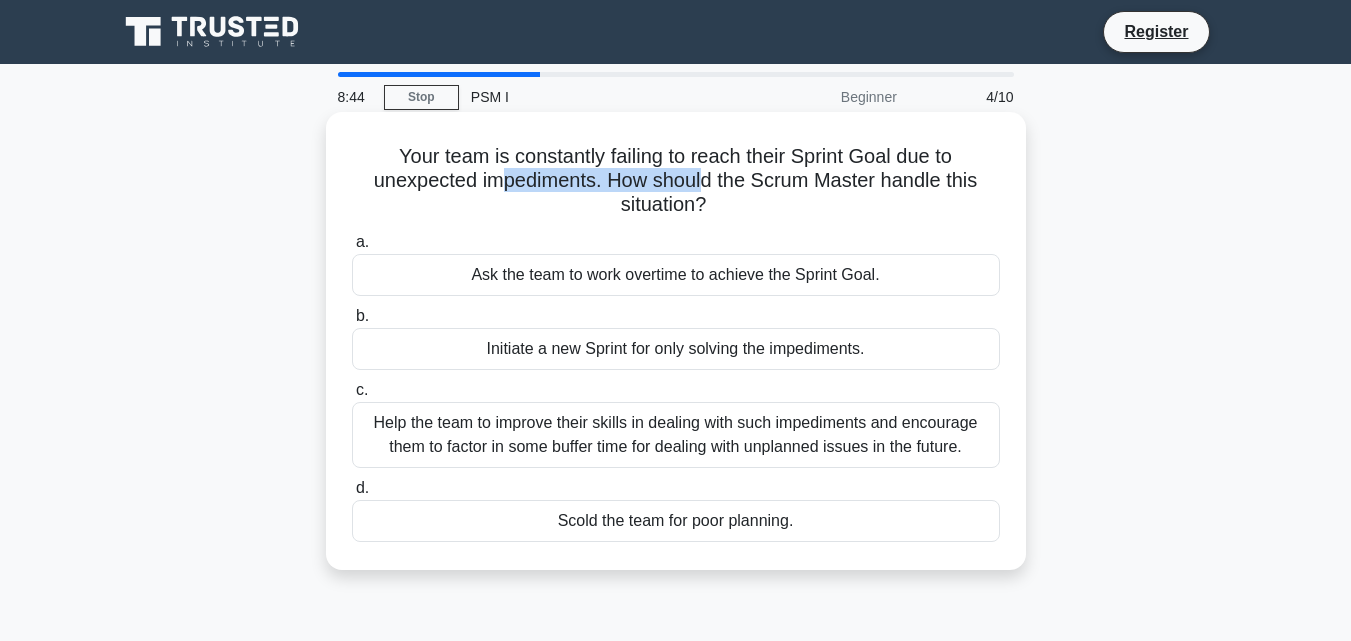 drag, startPoint x: 493, startPoint y: 179, endPoint x: 714, endPoint y: 171, distance: 221.14474 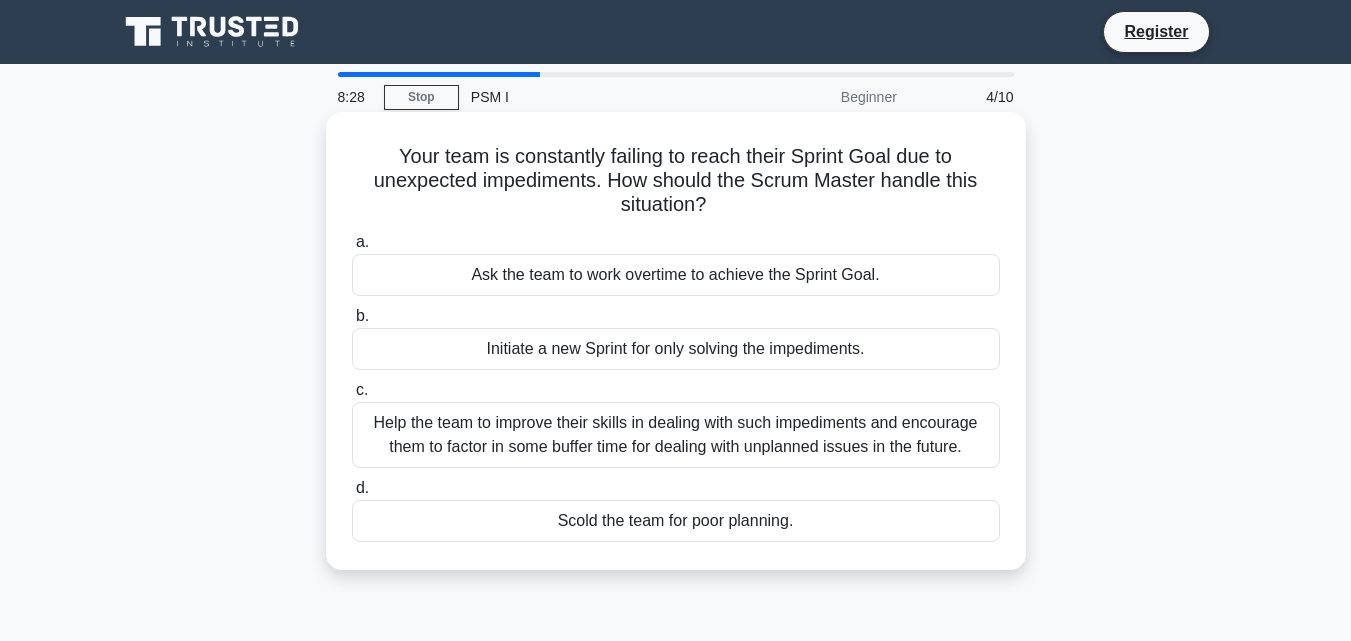 click on "Help the team to improve their skills in dealing with such impediments and encourage them to factor in some buffer time for dealing with unplanned issues in the future." at bounding box center [676, 435] 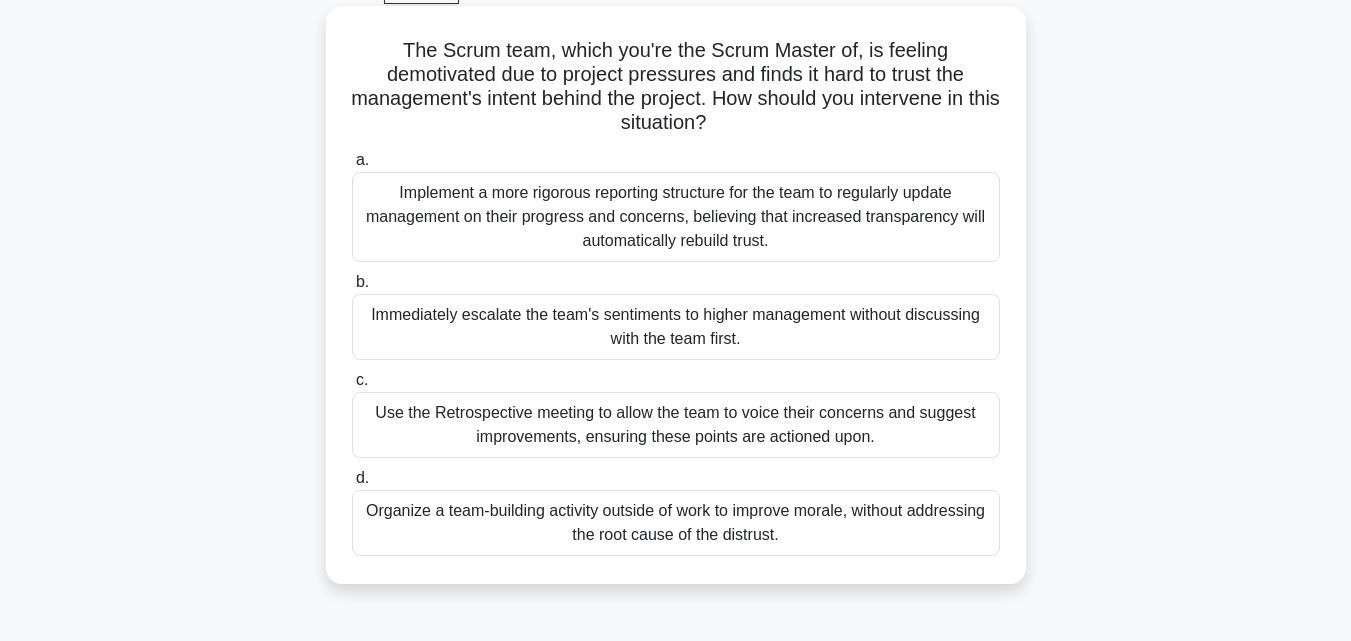 scroll, scrollTop: 107, scrollLeft: 0, axis: vertical 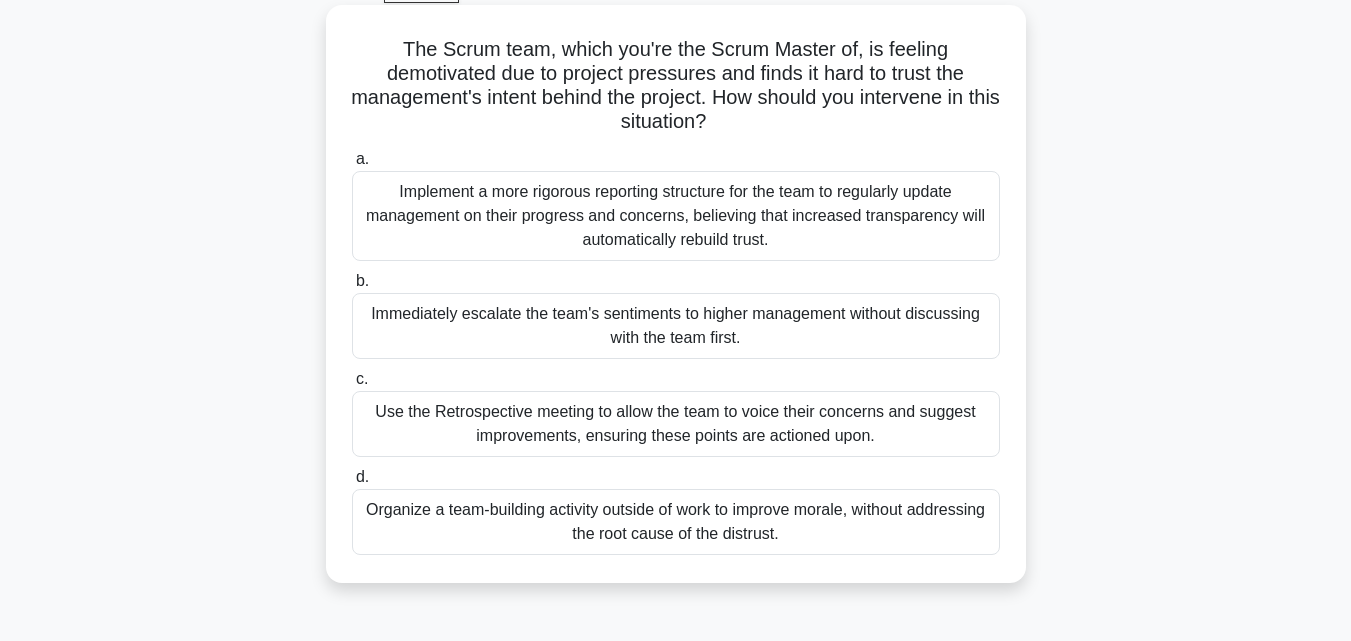 click on "Use the Retrospective meeting to allow the team to voice their concerns and suggest improvements, ensuring these points are actioned upon." at bounding box center [676, 424] 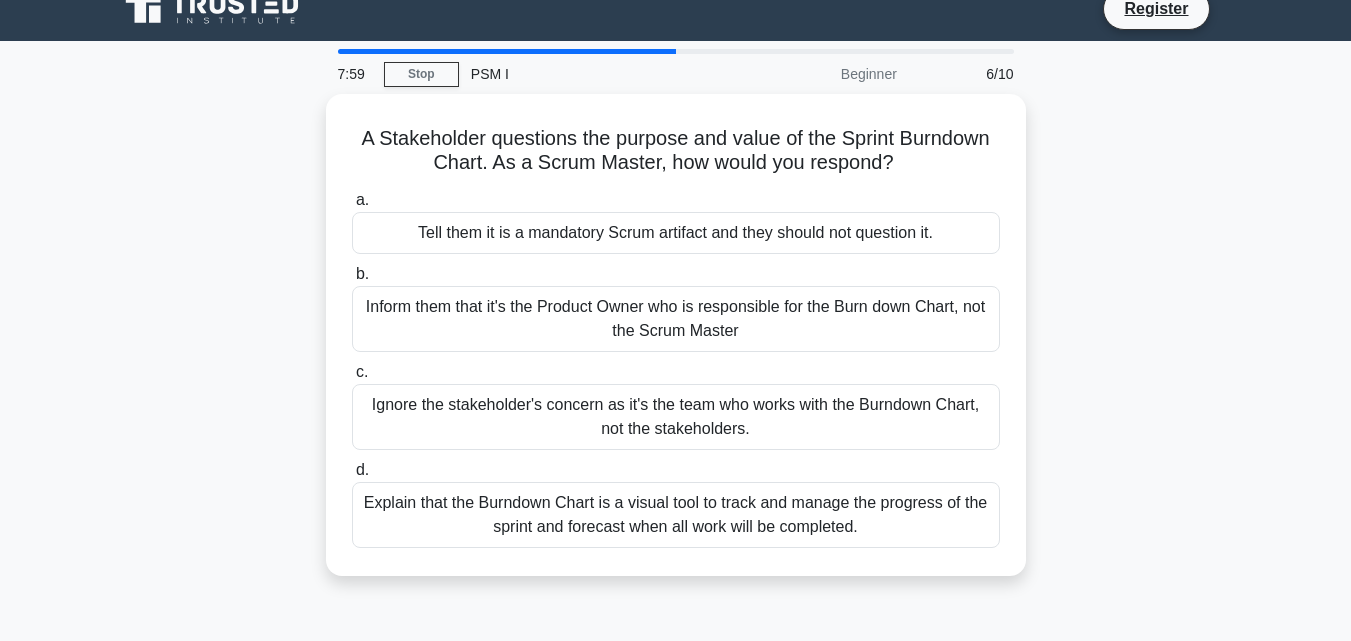 scroll, scrollTop: 0, scrollLeft: 0, axis: both 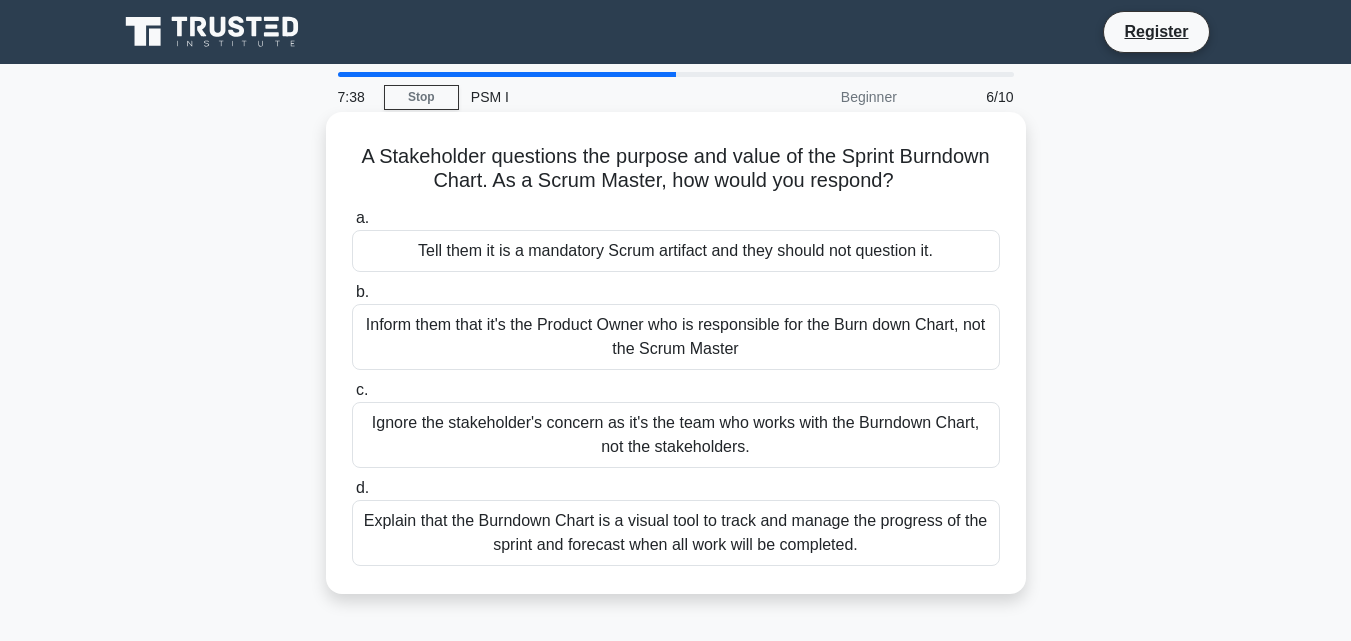 click on "Explain that the Burndown Chart is a visual tool to track and manage the progress of the sprint and forecast when all work will be completed." at bounding box center [676, 533] 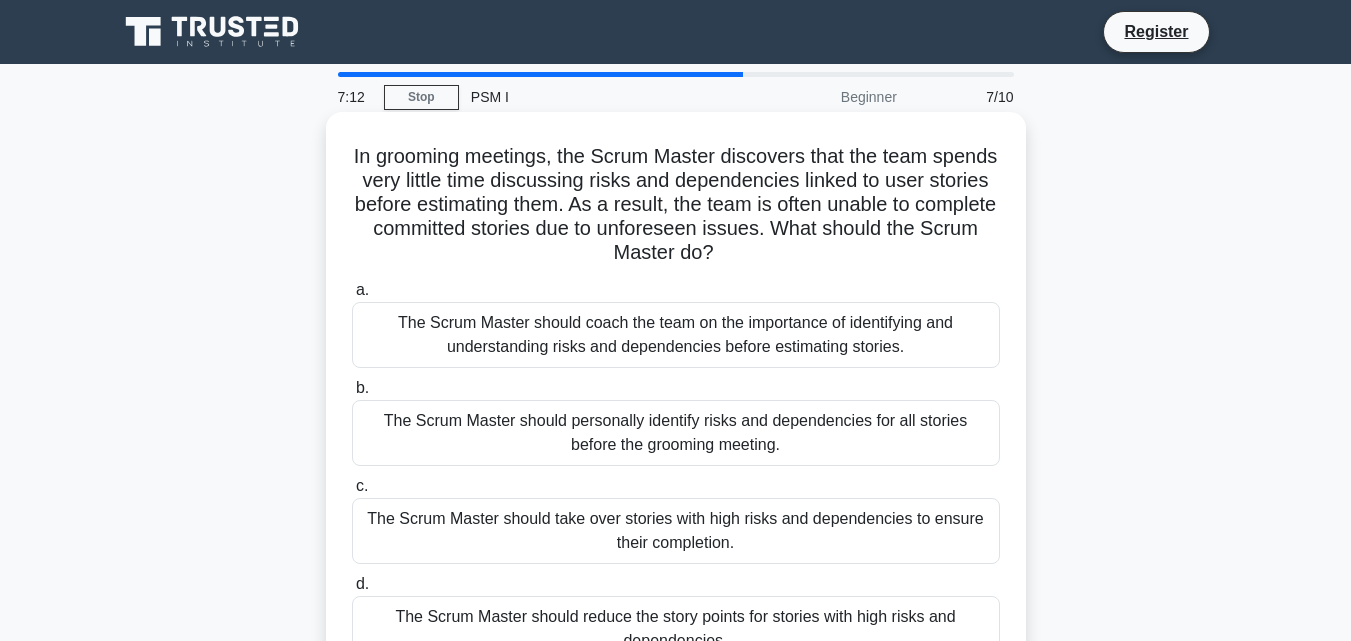 click on "The Scrum Master should coach the team on the importance of identifying and understanding risks and dependencies before estimating stories." at bounding box center [676, 335] 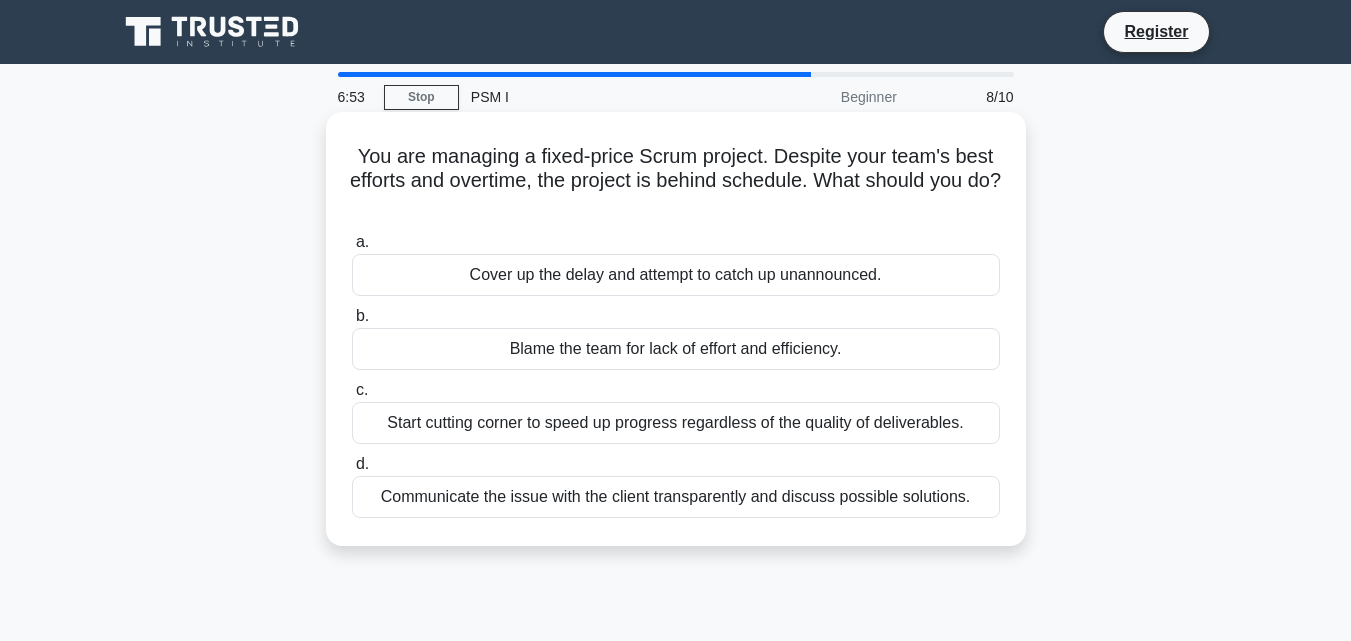 click on "Communicate the issue with the client transparently and discuss possible solutions." at bounding box center [676, 497] 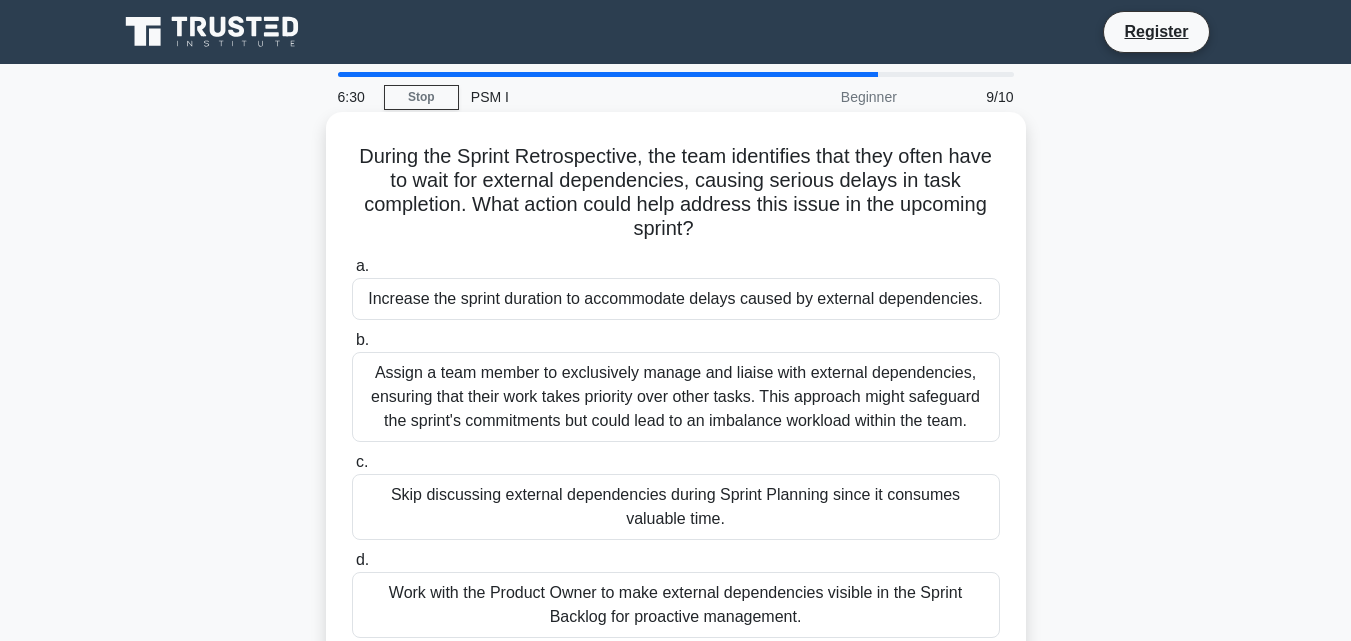 click on "Work with the Product Owner to make external dependencies visible in the Sprint Backlog for proactive management." at bounding box center [676, 605] 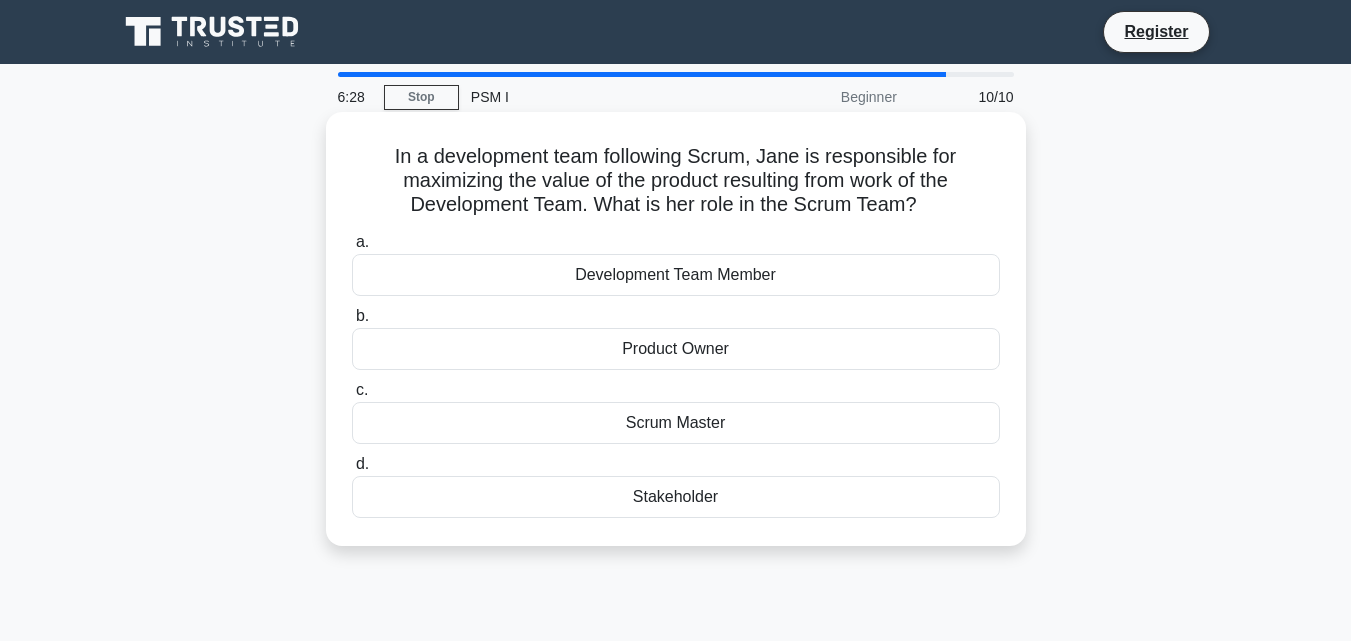 click on "In a development team following Scrum, Jane is responsible for maximizing the value of the product resulting from work of the Development Team. What is her role in the Scrum Team?
.spinner_0XTQ{transform-origin:center;animation:spinner_y6GP .75s linear infinite}@keyframes spinner_y6GP{100%{transform:rotate(360deg)}}" at bounding box center [676, 181] 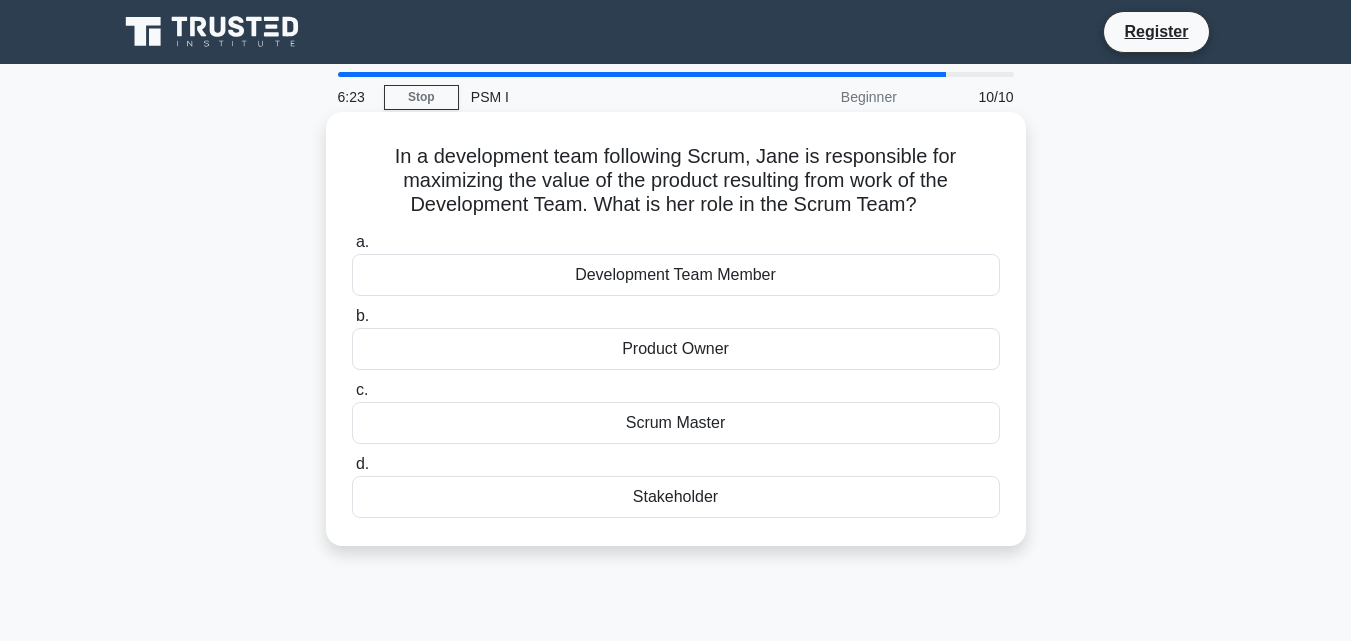 click on "Product Owner" at bounding box center (676, 349) 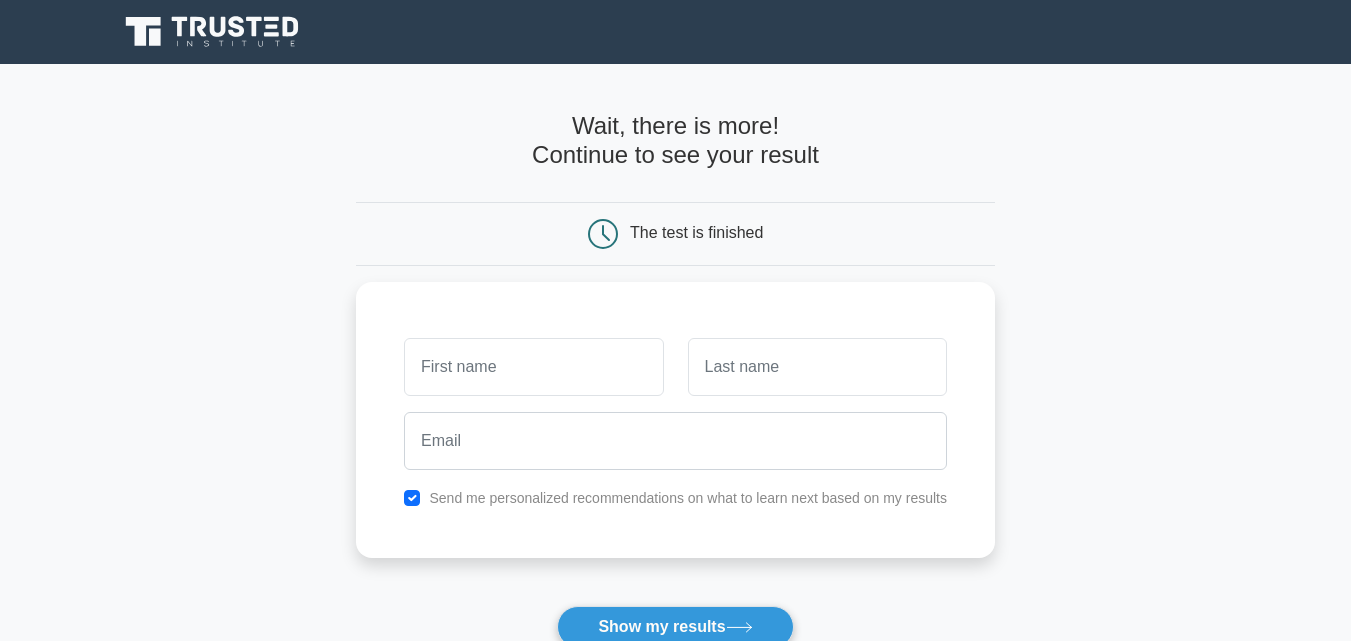 scroll, scrollTop: 0, scrollLeft: 0, axis: both 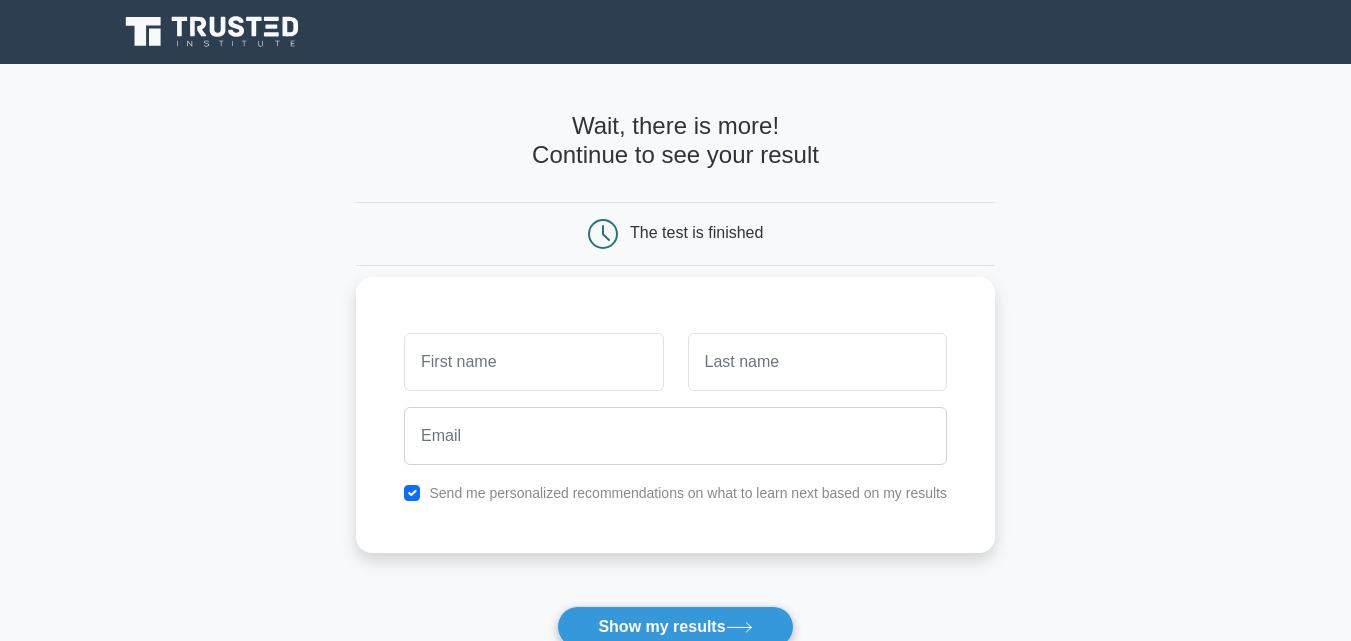click at bounding box center (533, 362) 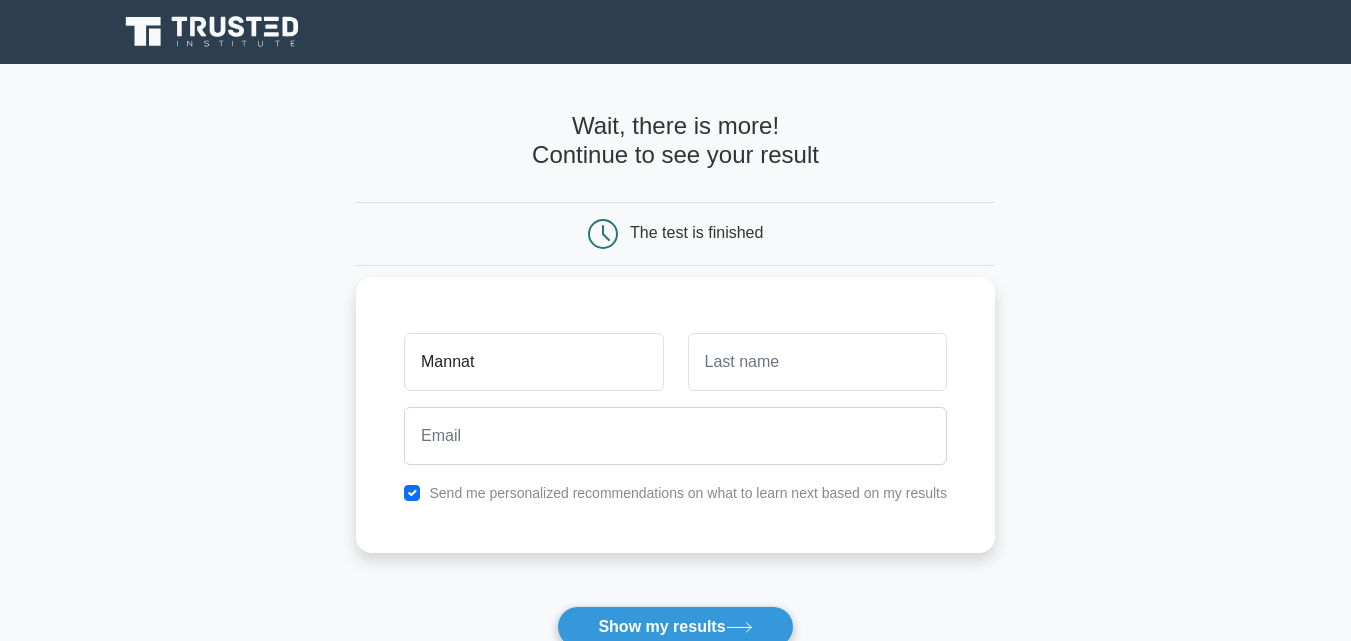 type on "Mannat" 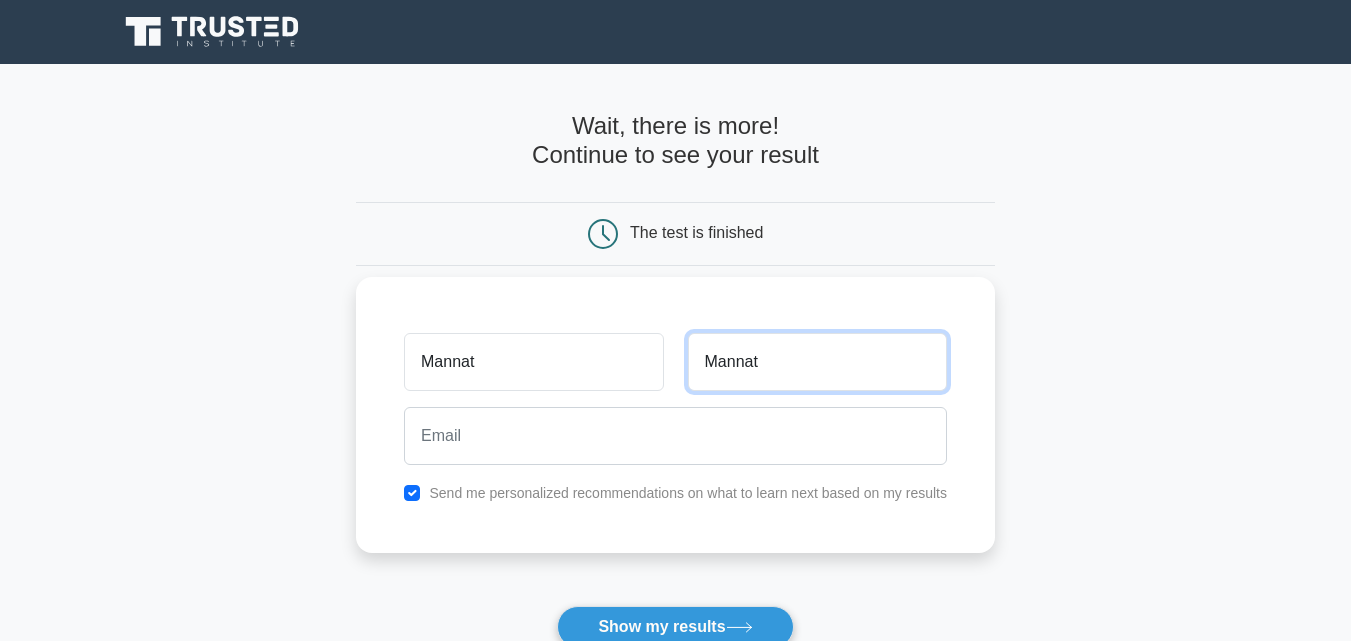 type on "Mannat" 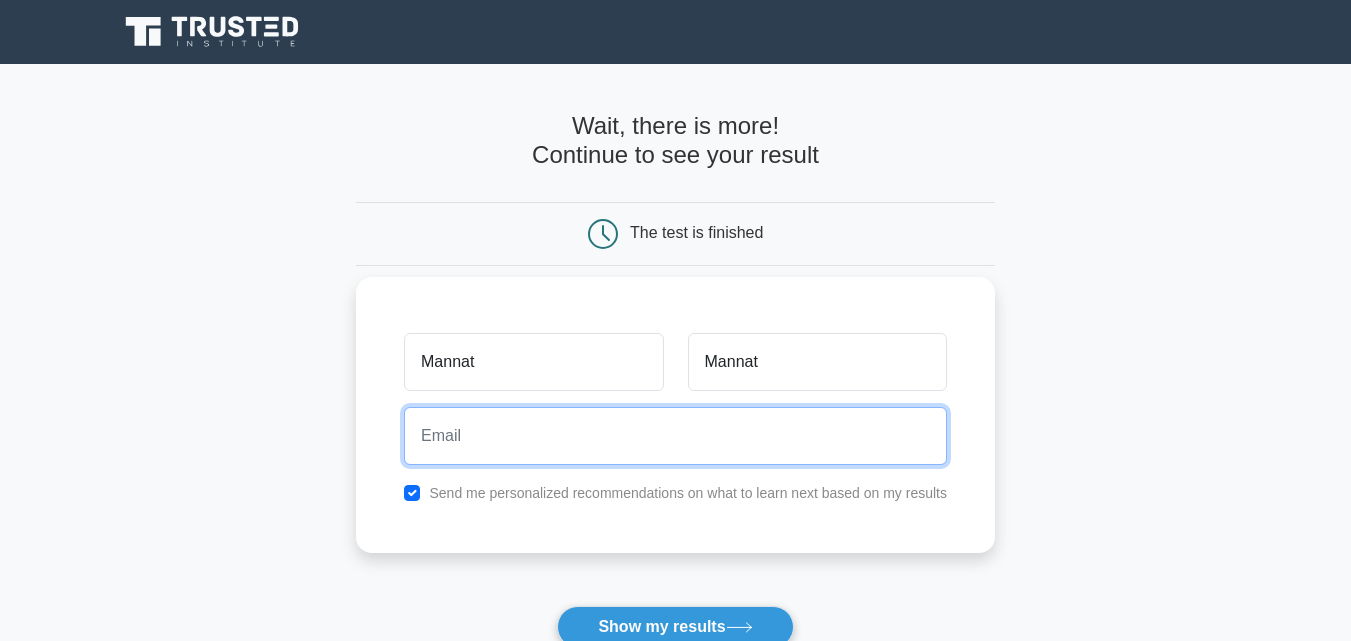 click at bounding box center [675, 436] 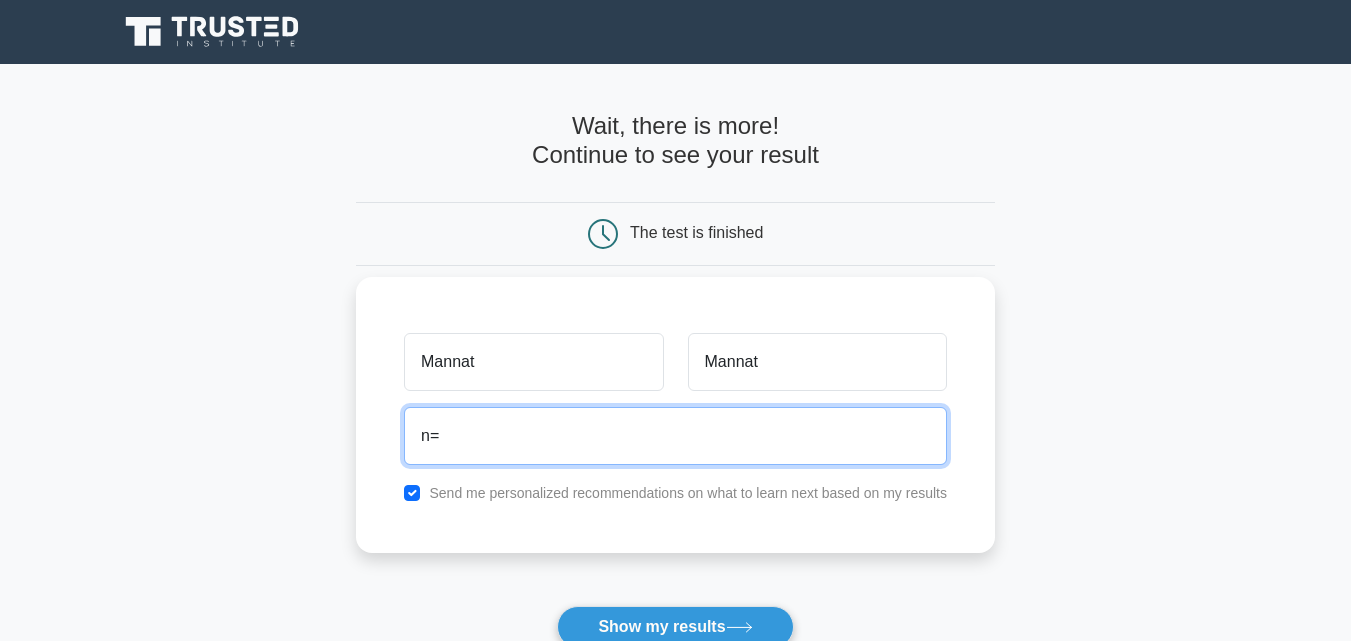 type on "n" 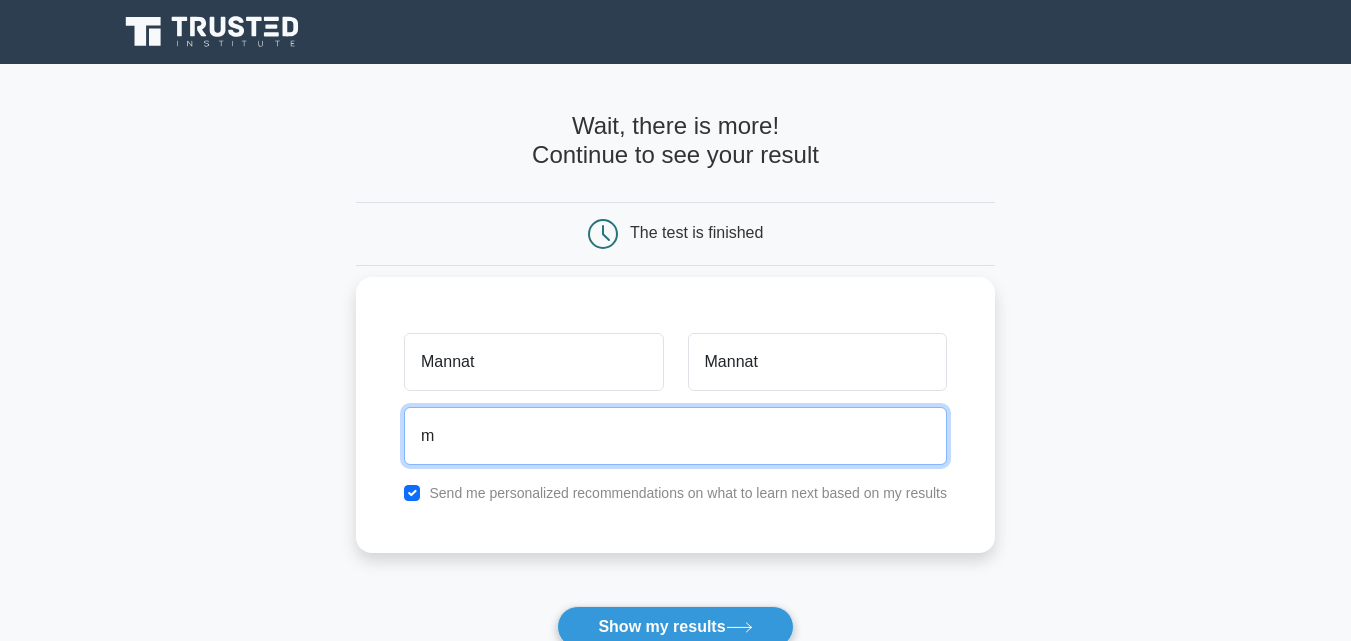 type on "mannat99805@gmail.com" 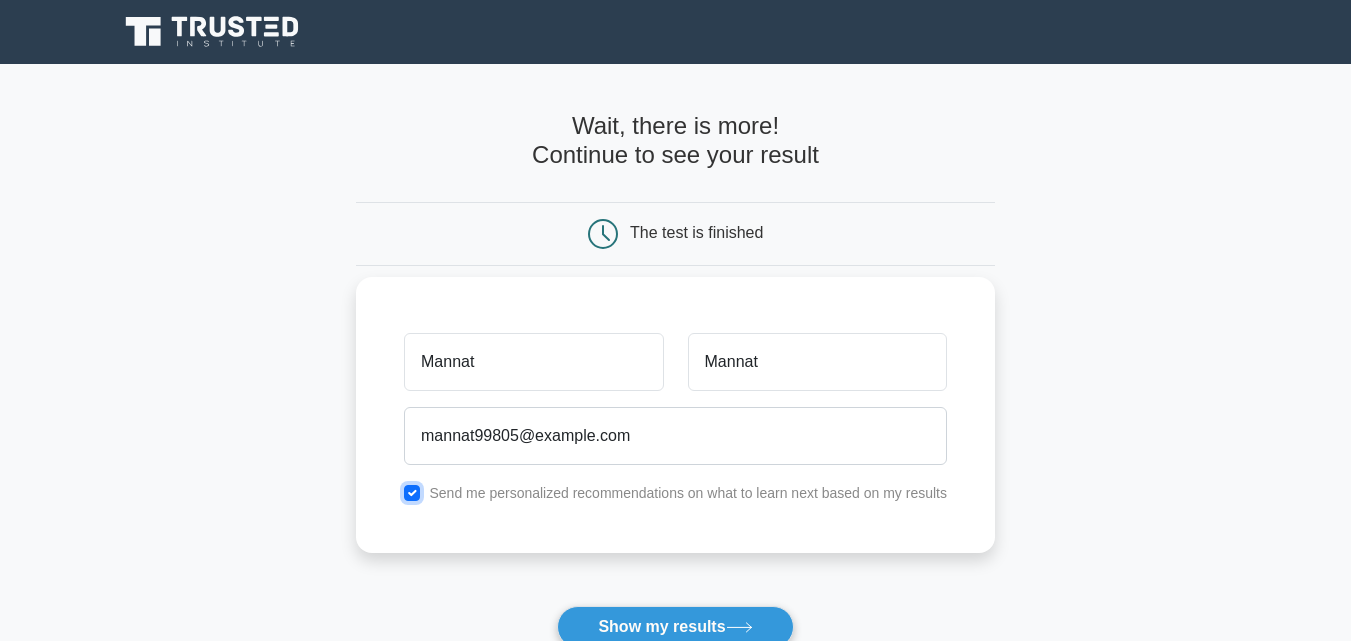 click at bounding box center [412, 493] 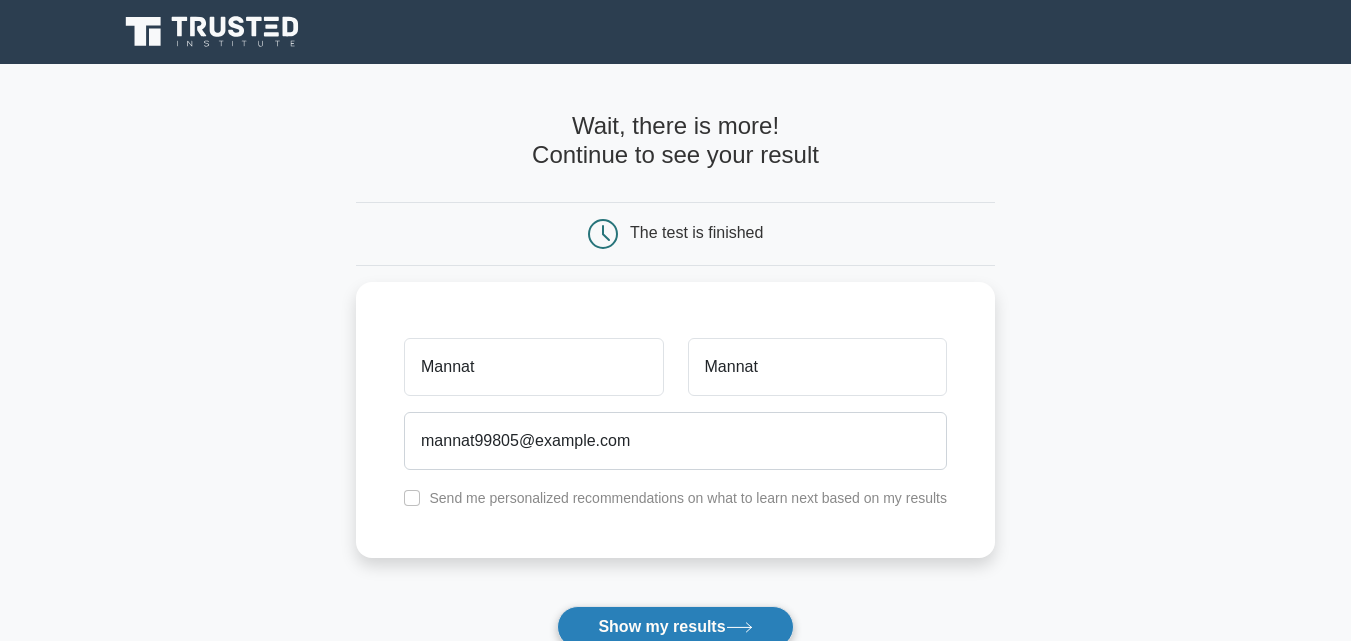 click on "Show my results" at bounding box center [675, 627] 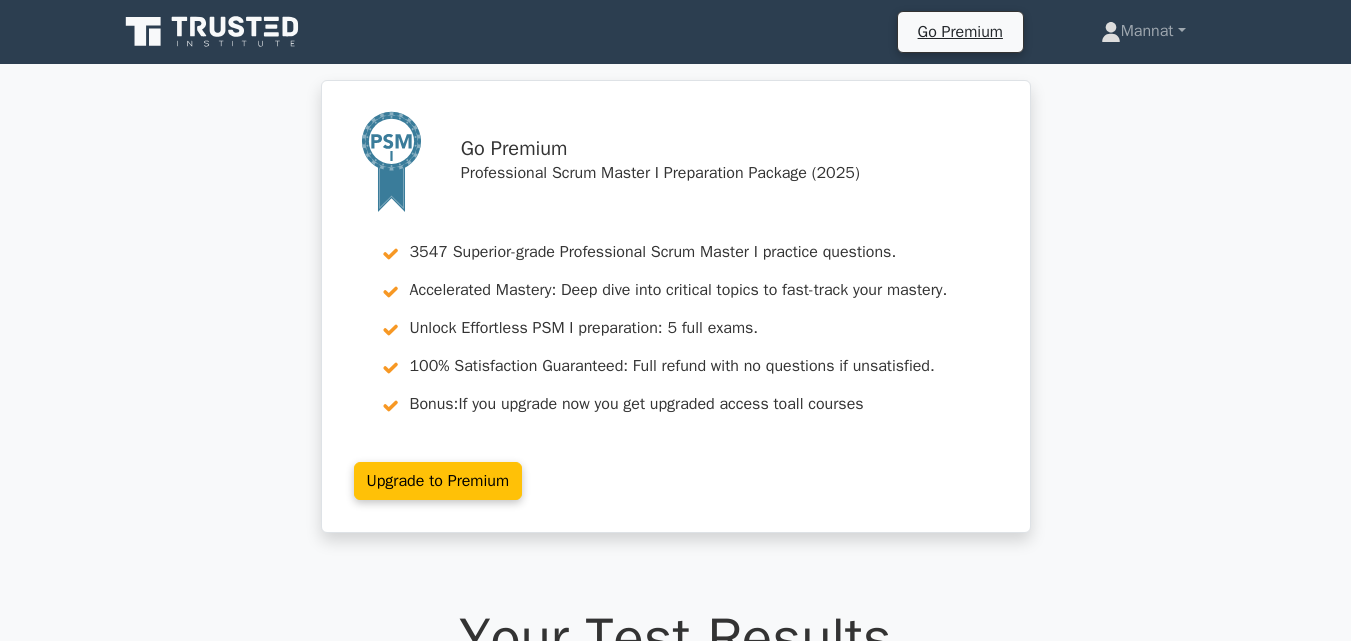 scroll, scrollTop: 0, scrollLeft: 0, axis: both 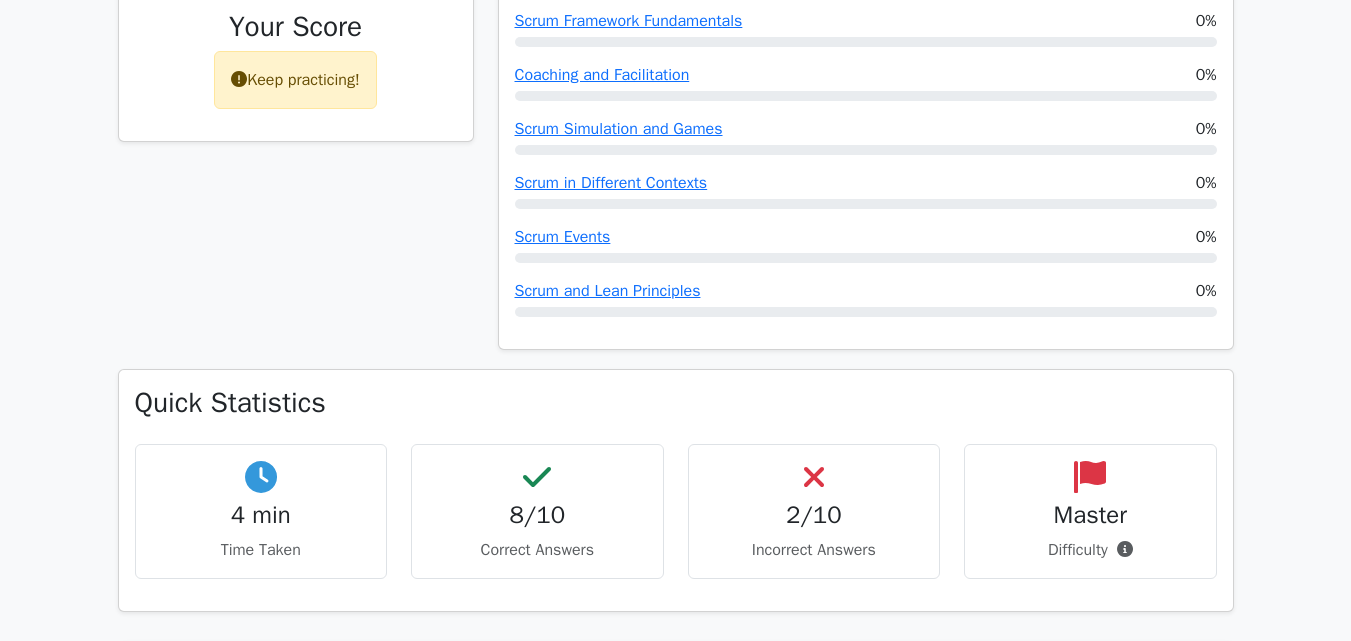 click at bounding box center (814, 477) 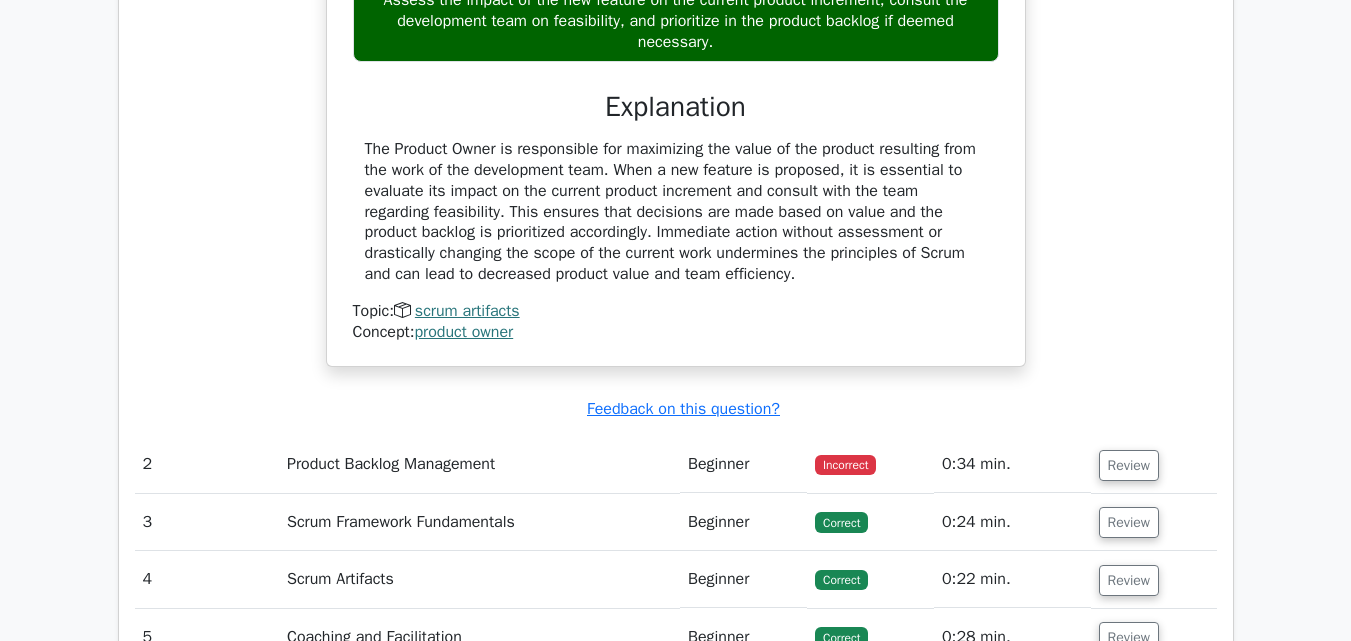scroll, scrollTop: 2235, scrollLeft: 0, axis: vertical 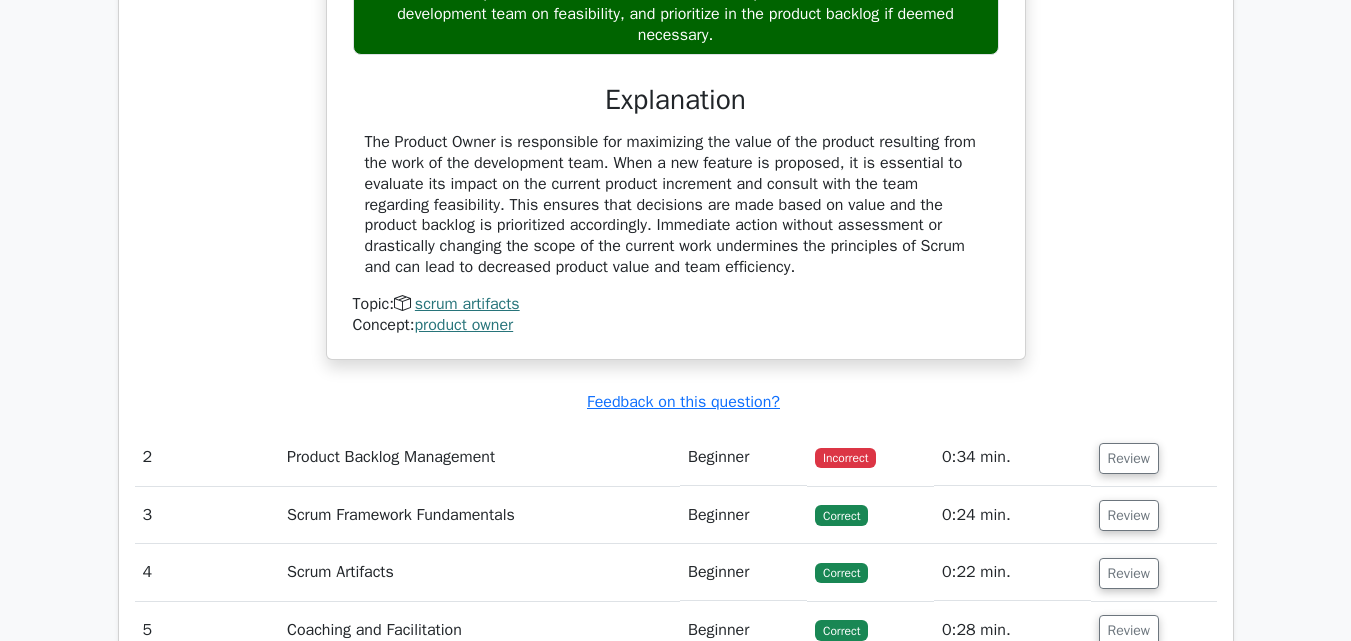 click on "Product Backlog Management" at bounding box center [479, 457] 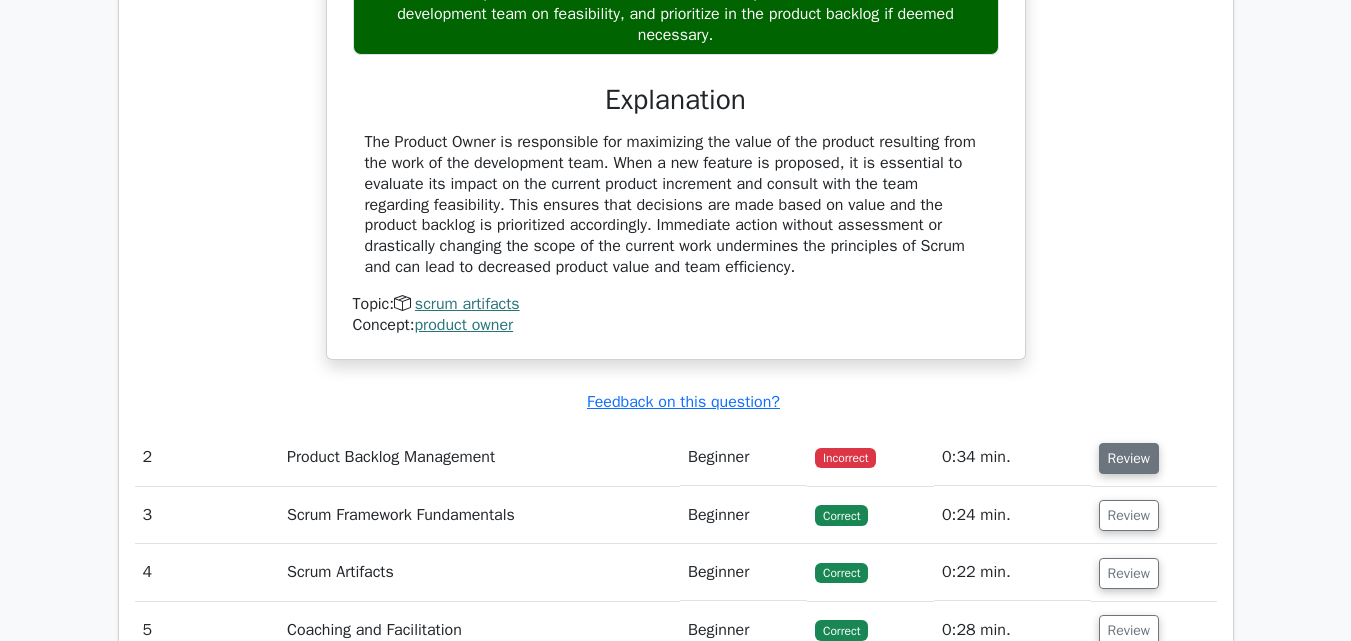 click on "Review" at bounding box center (1129, 458) 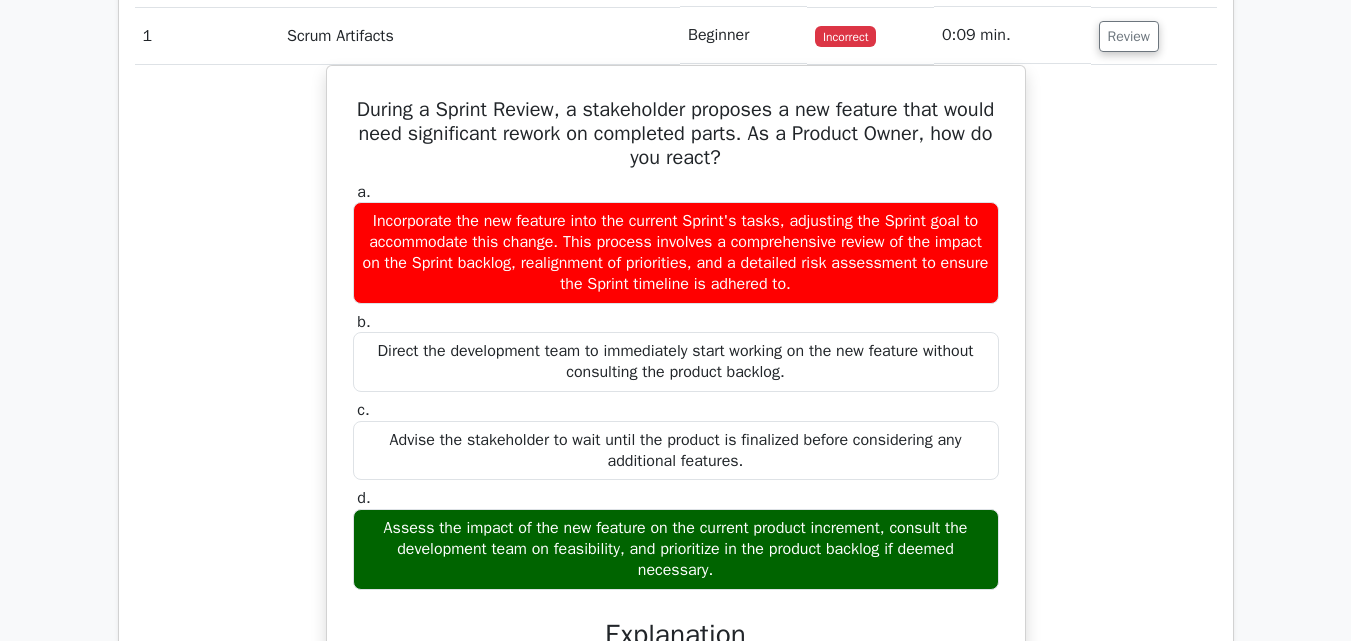 scroll, scrollTop: 1699, scrollLeft: 0, axis: vertical 